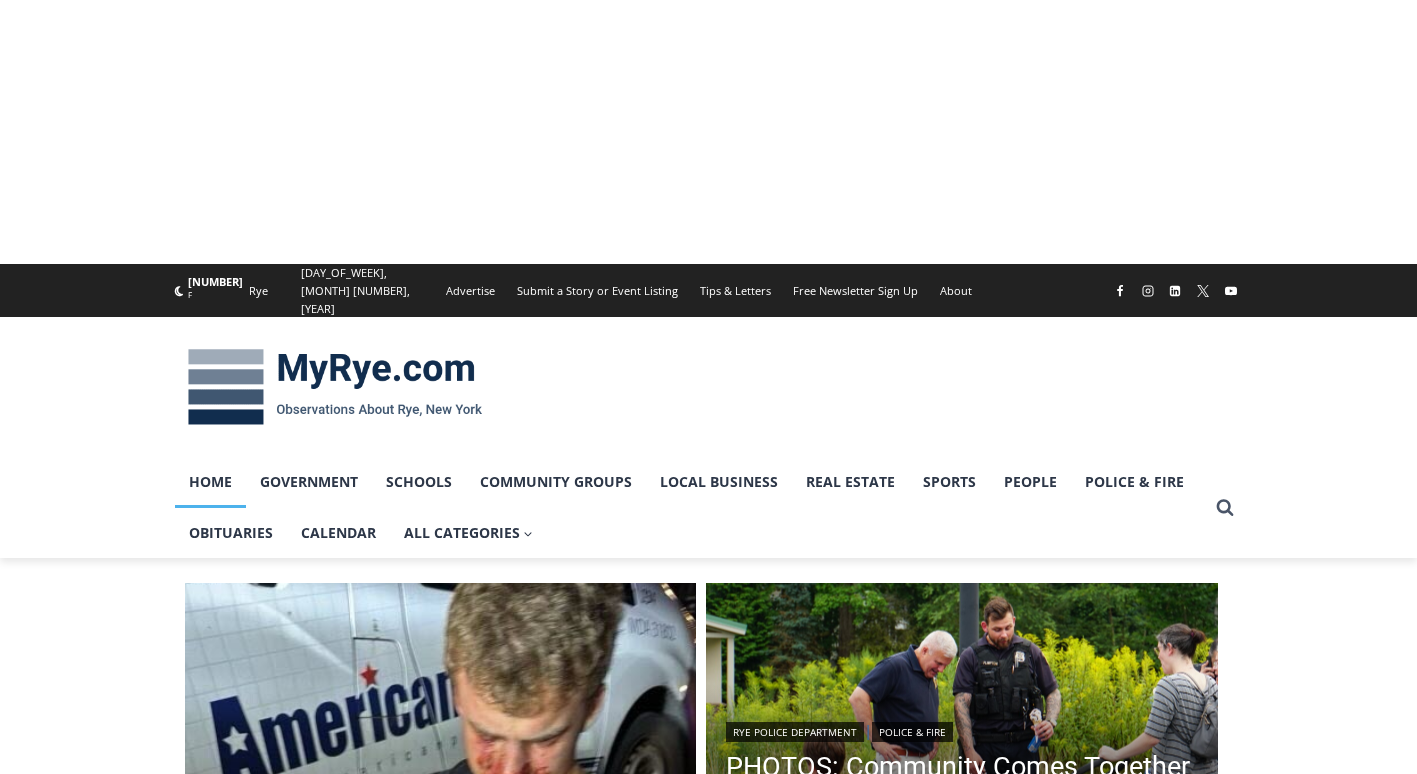 scroll, scrollTop: 0, scrollLeft: 0, axis: both 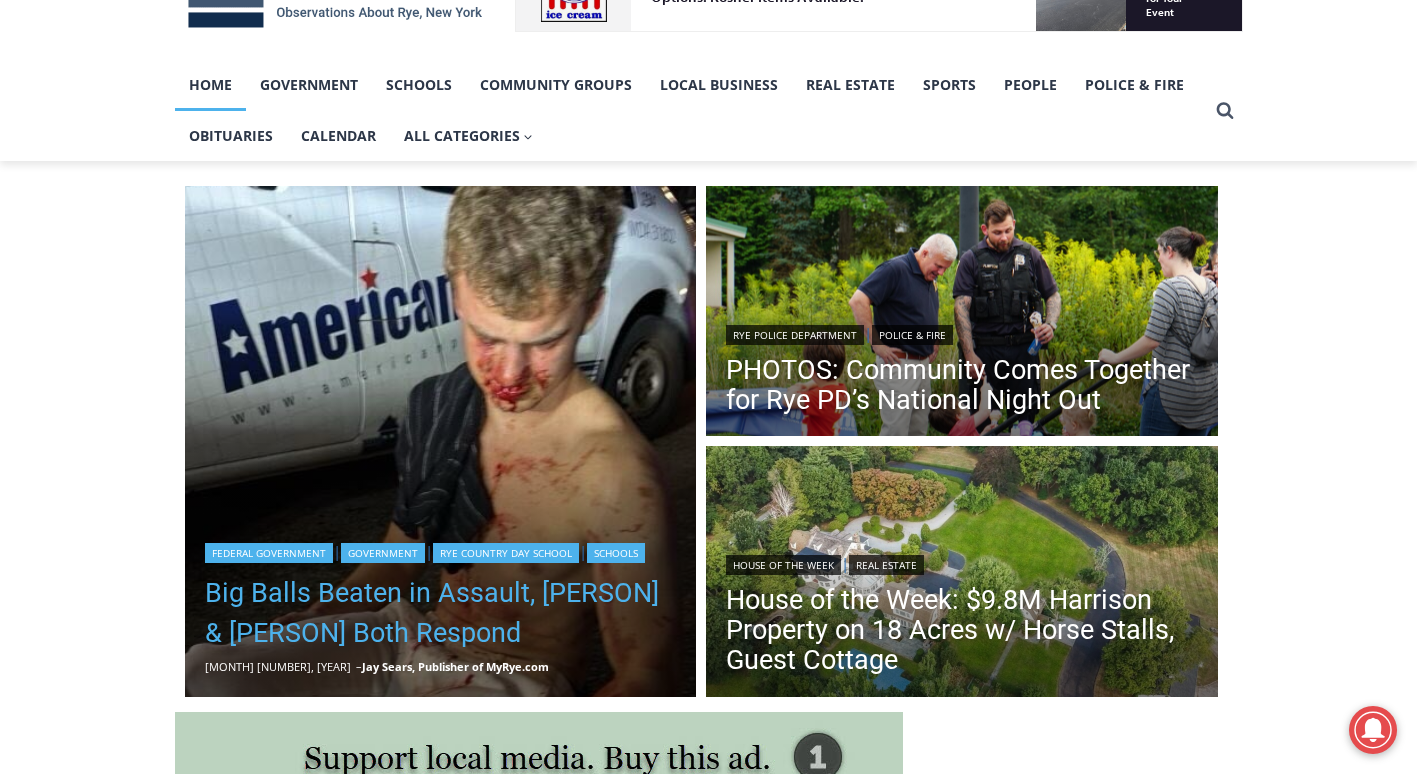 click on "[NICKNAME] Beaten in Assault, [PERSON] & [PERSON] Both Respond" at bounding box center [441, 613] 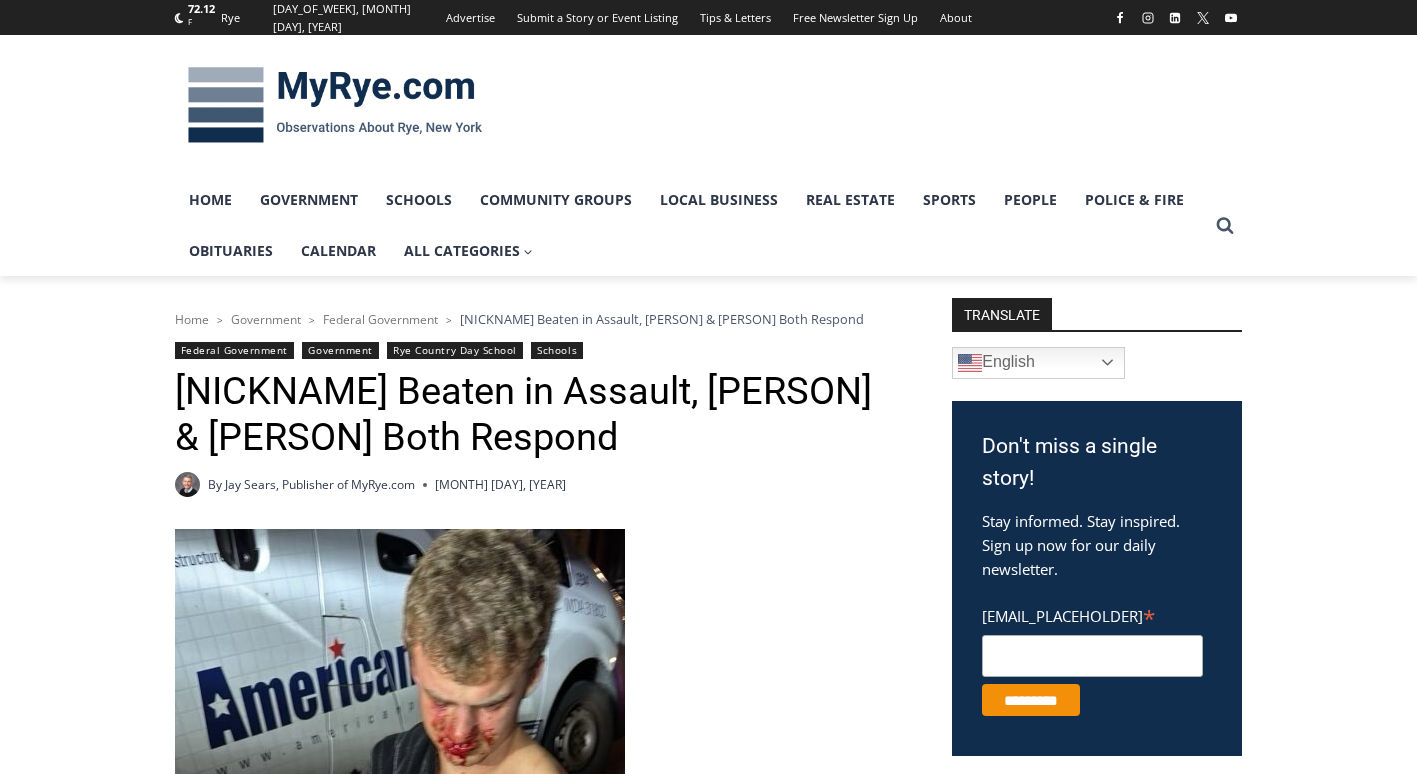 scroll, scrollTop: 0, scrollLeft: 0, axis: both 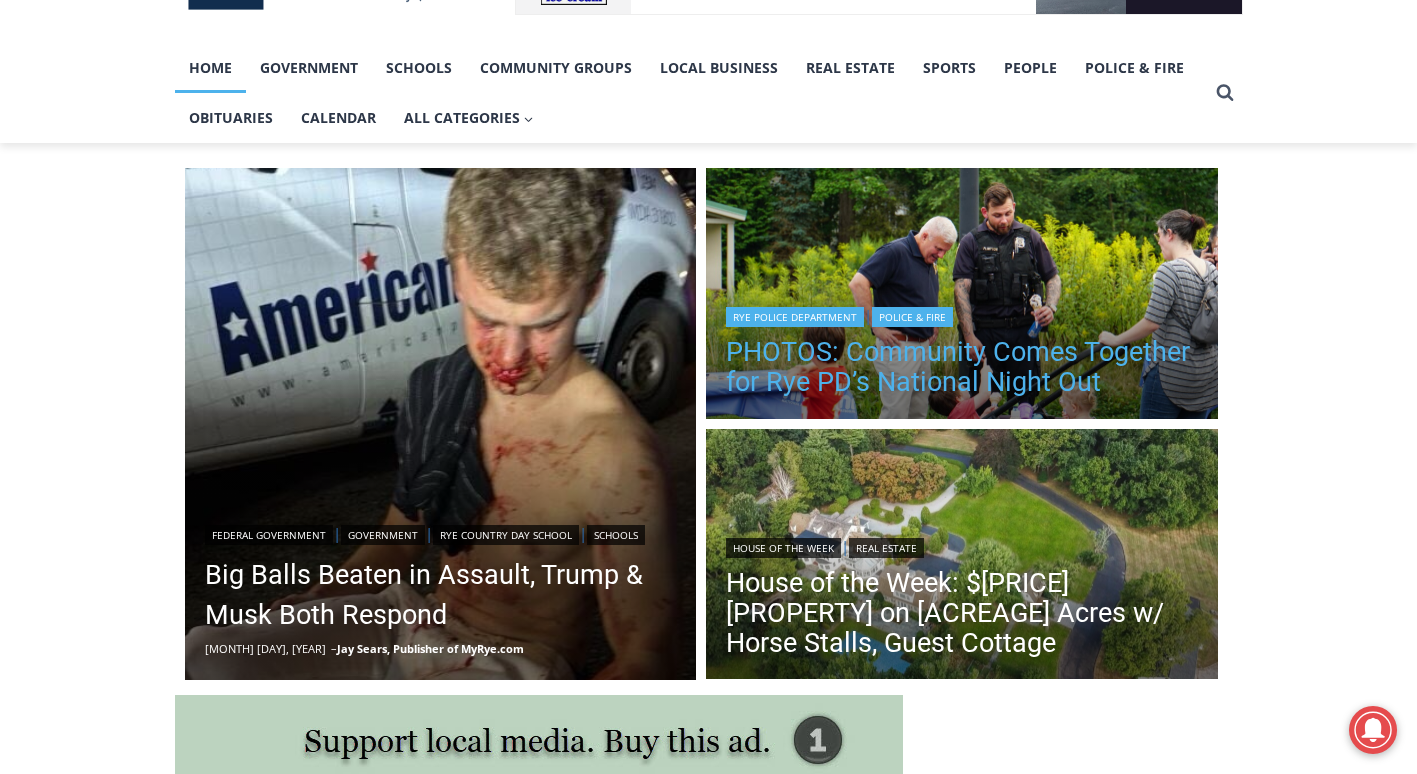click on "PHOTOS: Community Comes Together for [CITY] PD’s National Night Out" at bounding box center [962, 367] 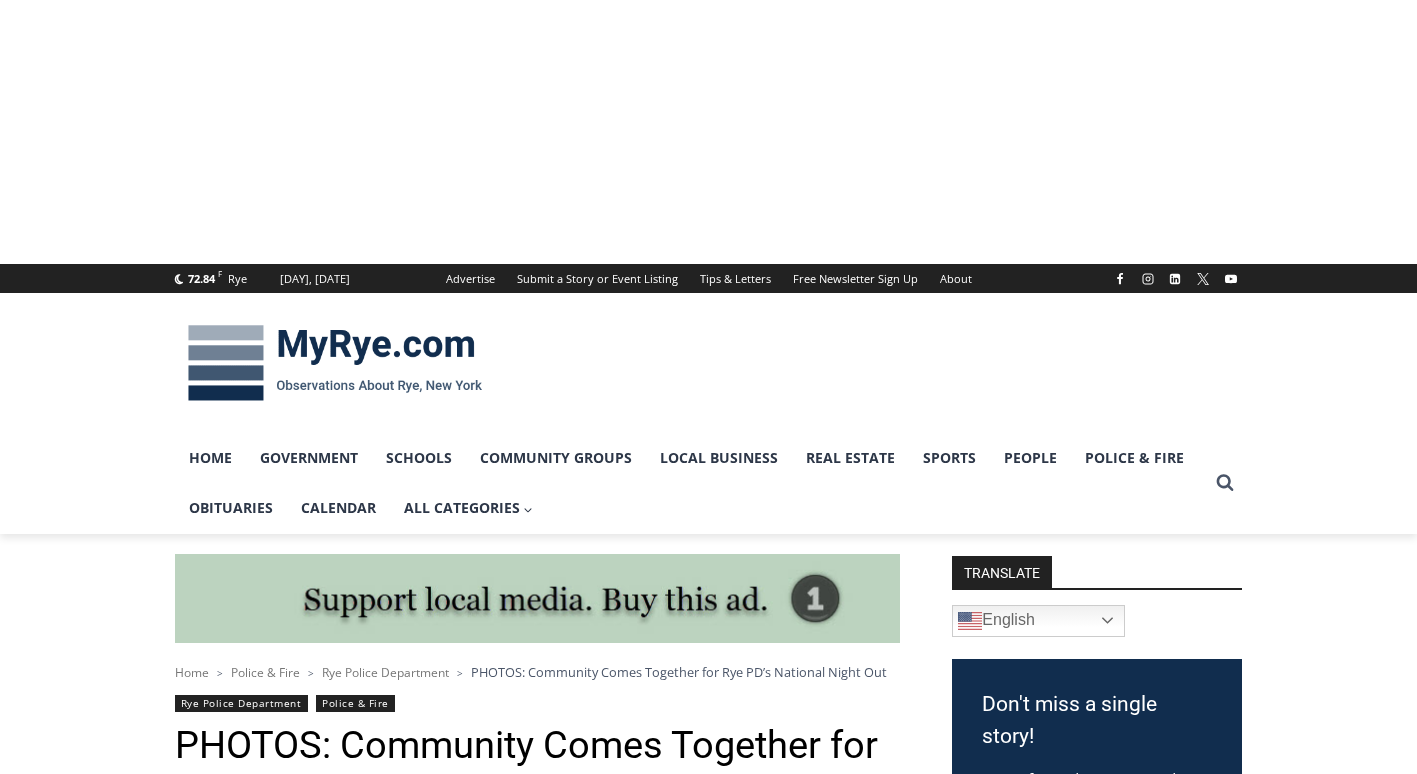 scroll, scrollTop: 0, scrollLeft: 0, axis: both 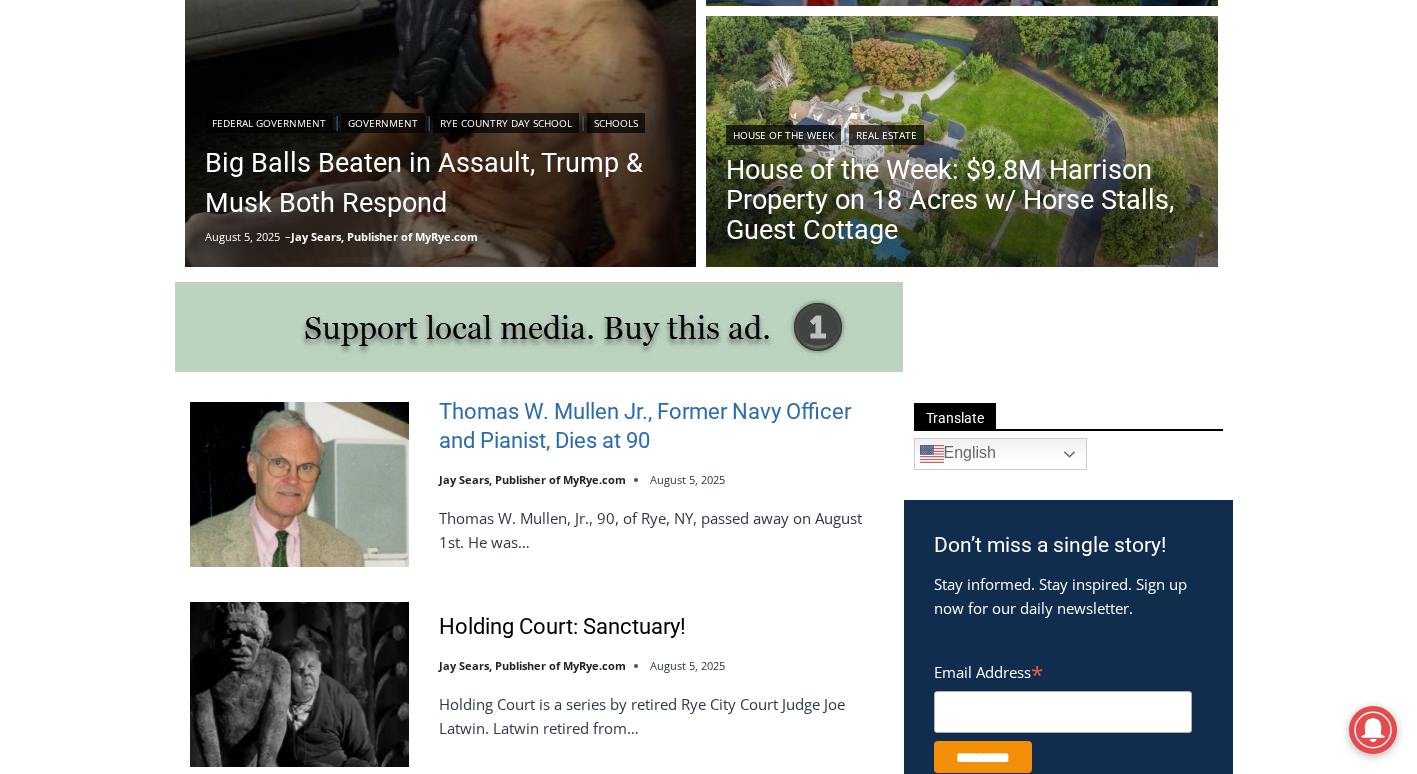 click on "Thomas W. Mullen Jr., Former Navy Officer and Pianist, Dies at 90" at bounding box center [658, 426] 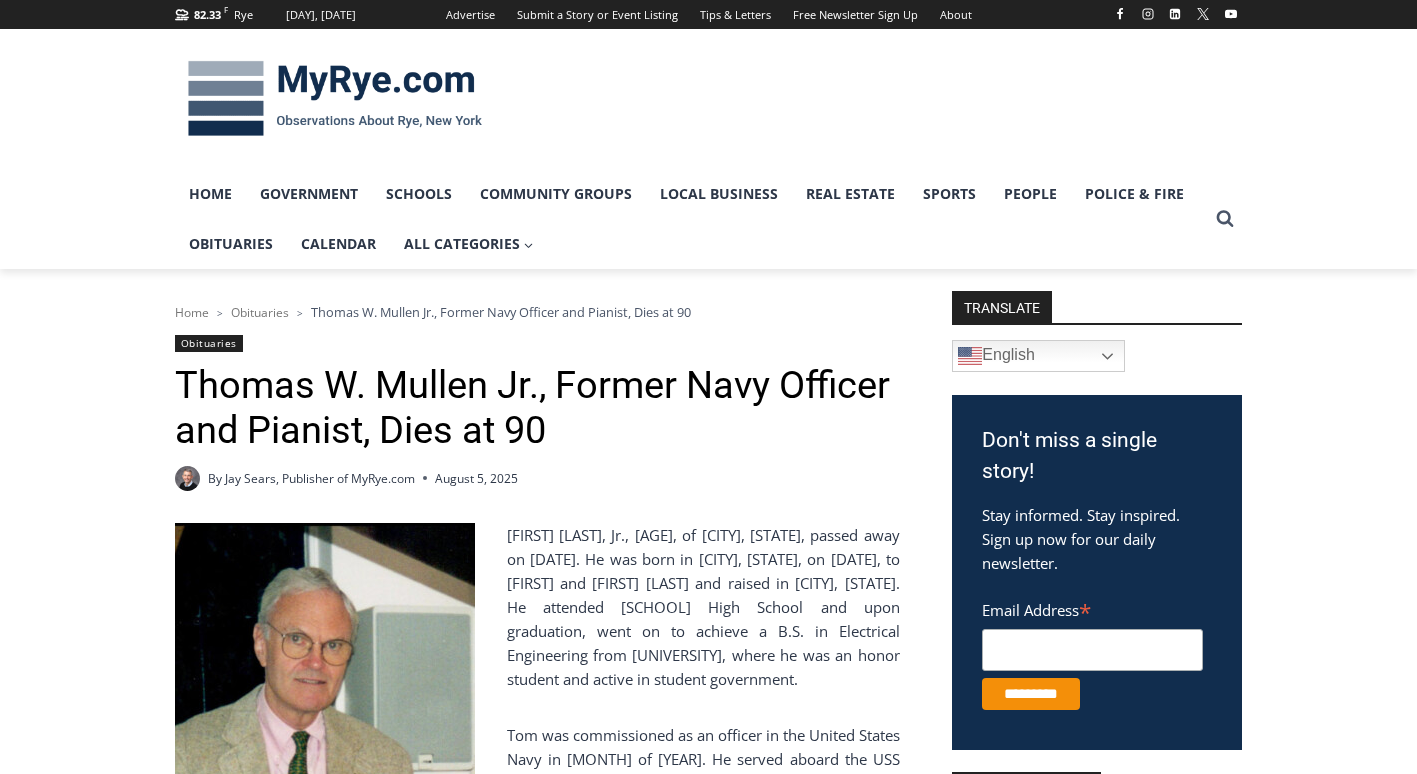 scroll, scrollTop: 0, scrollLeft: 0, axis: both 